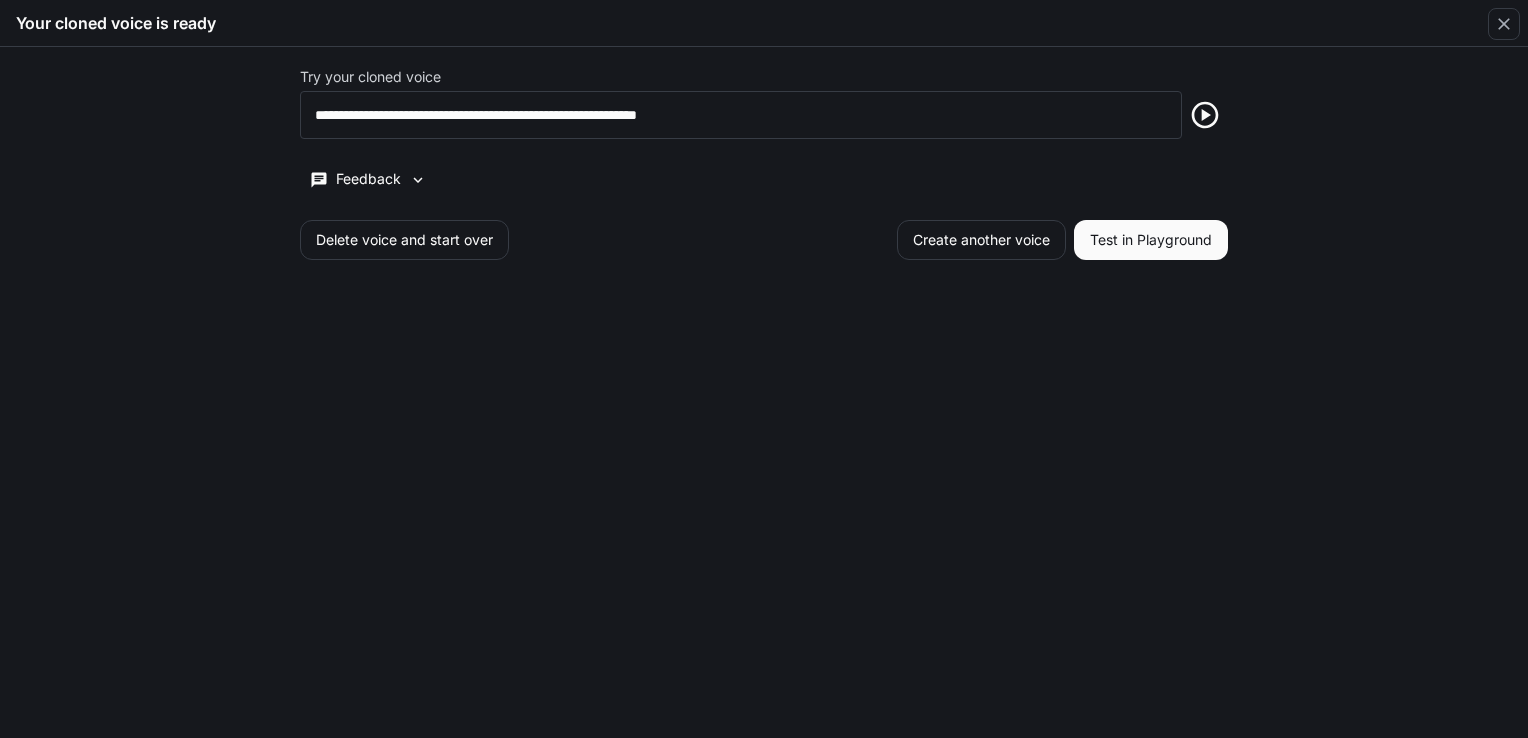 scroll, scrollTop: 0, scrollLeft: 0, axis: both 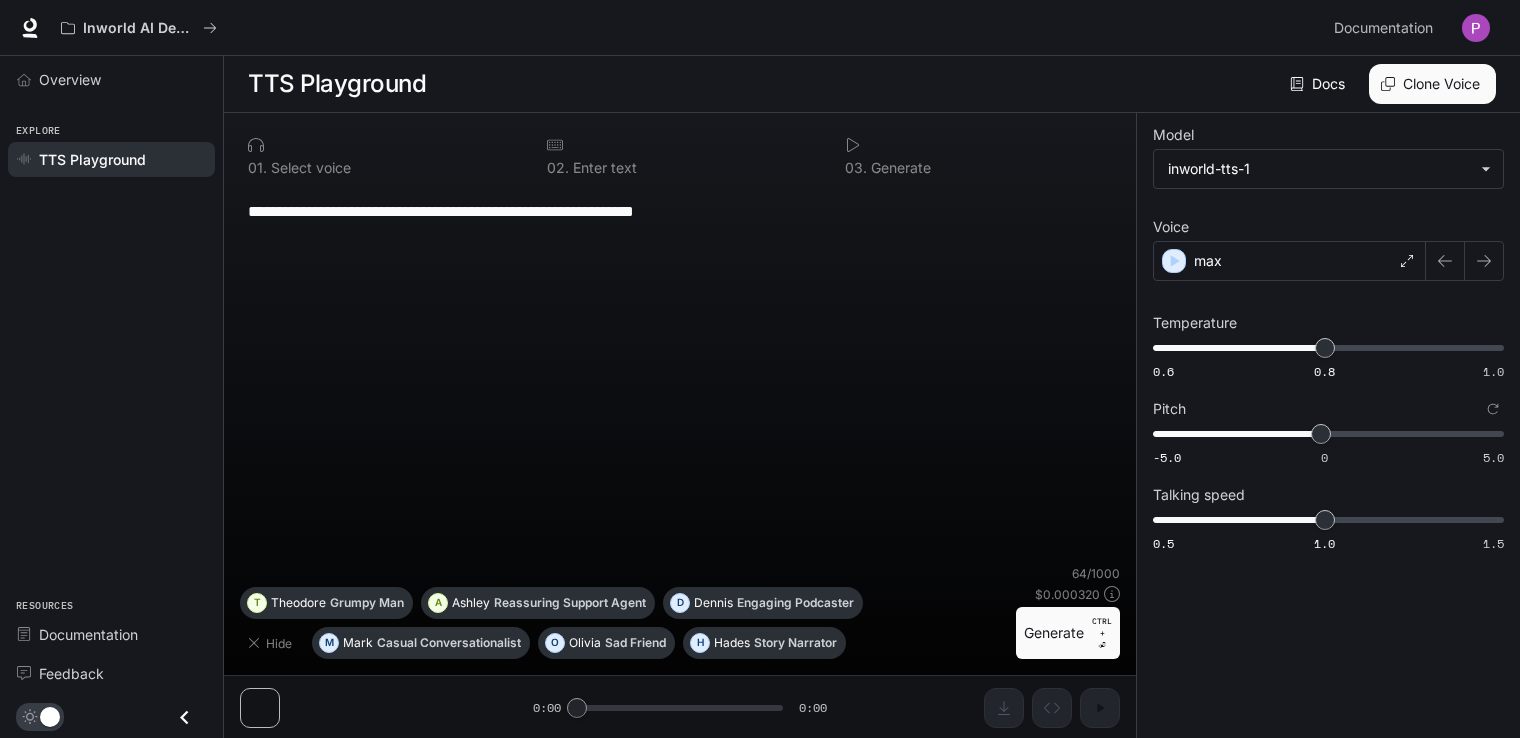 click on "**********" at bounding box center (680, 426) 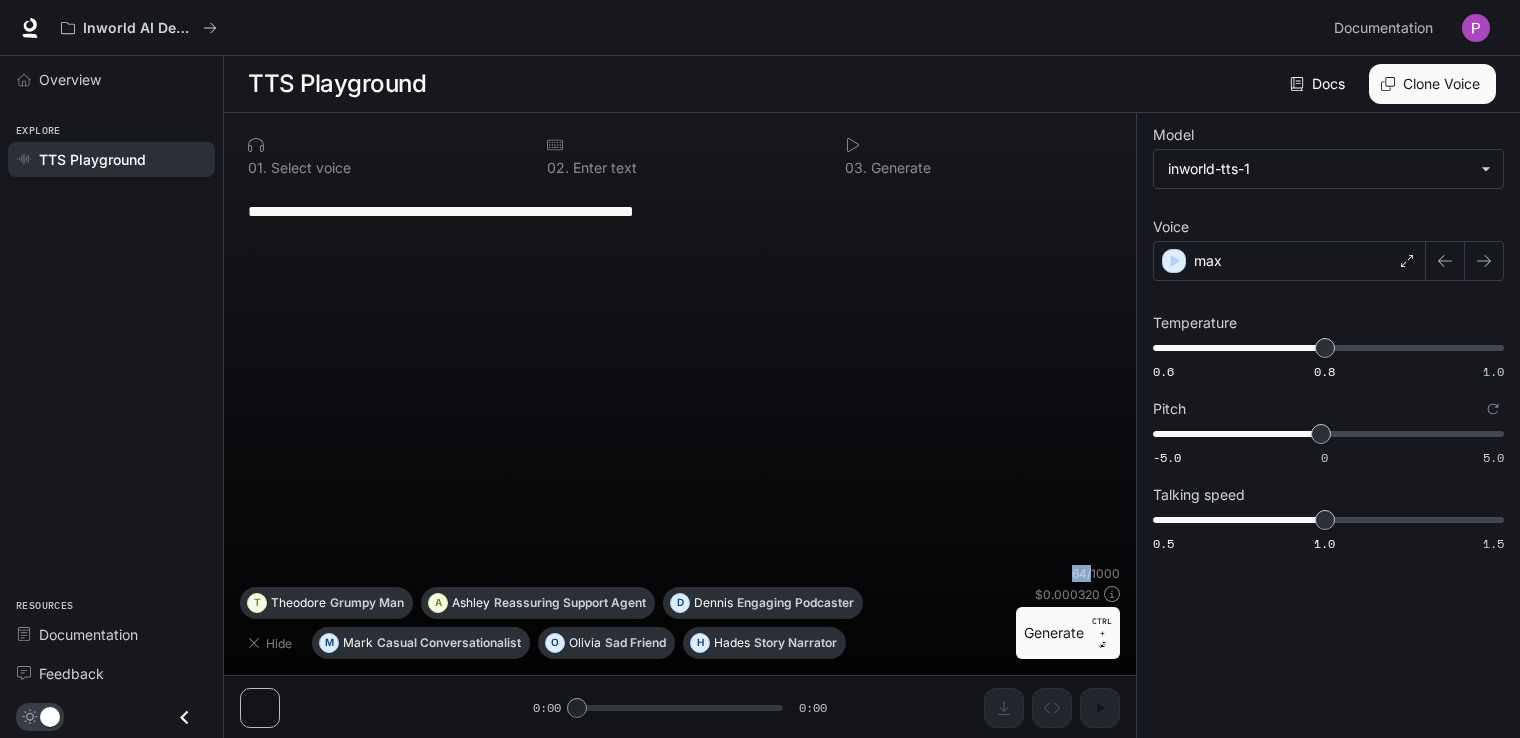 click on "**********" at bounding box center (680, 426) 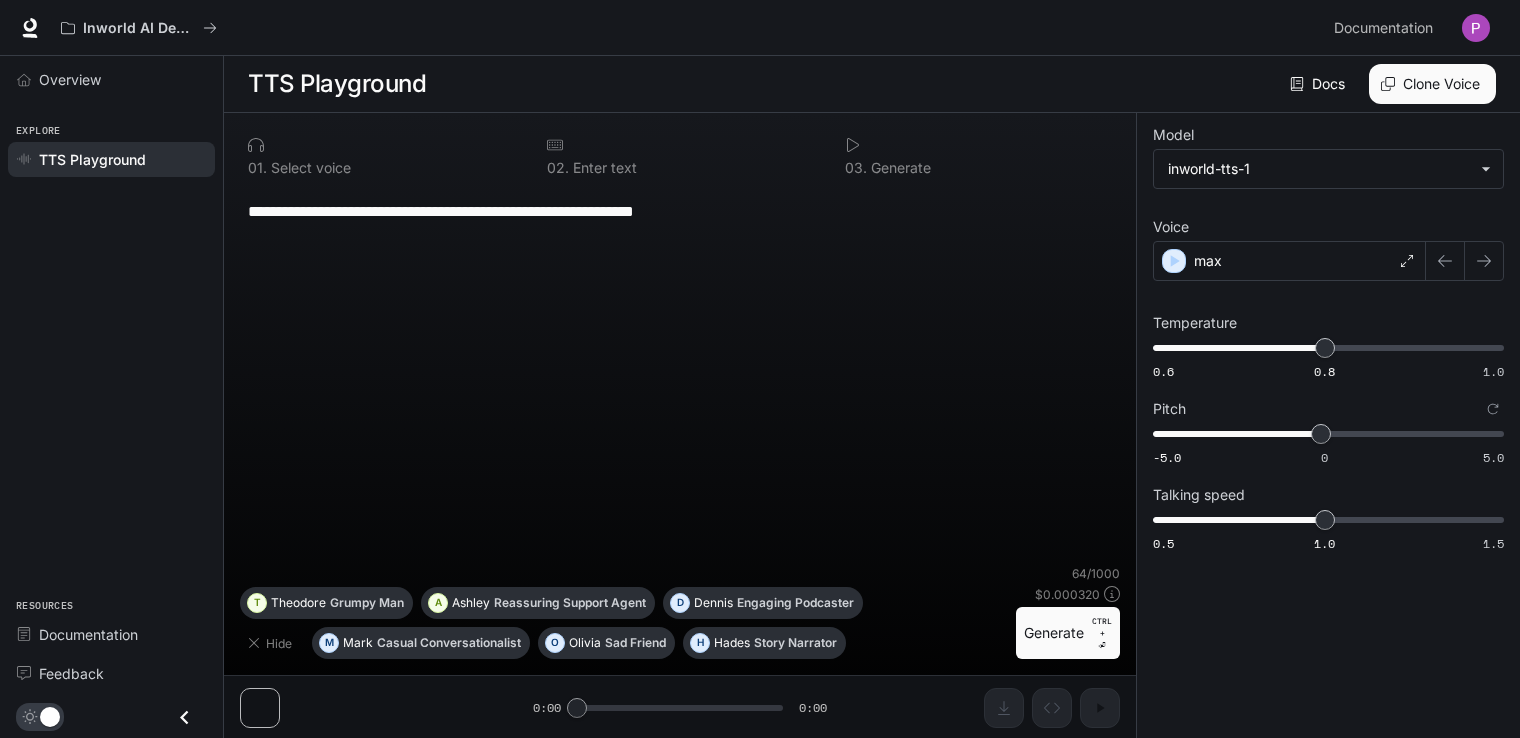 drag, startPoint x: 234, startPoint y: 706, endPoint x: 252, endPoint y: 702, distance: 18.439089 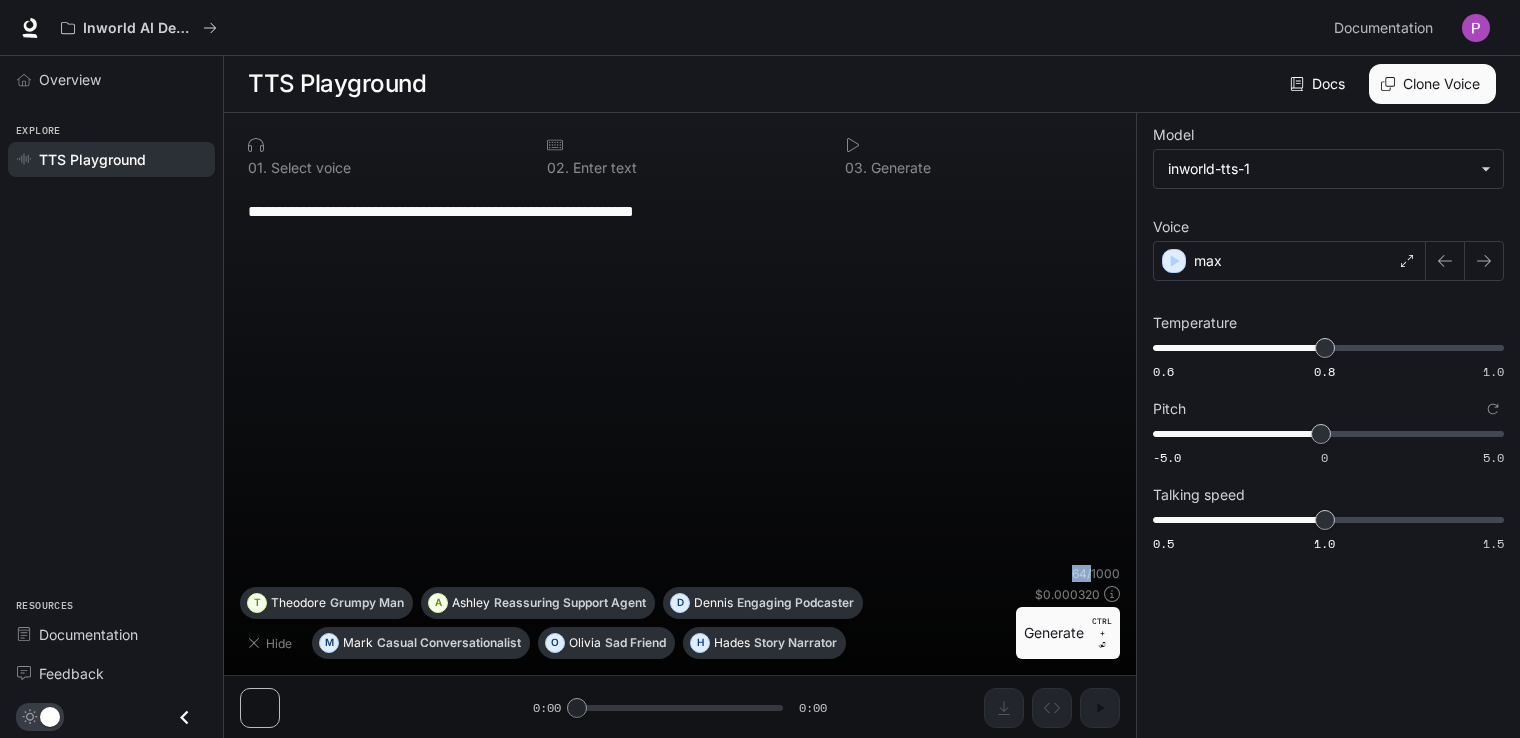 click on "**********" at bounding box center (680, 426) 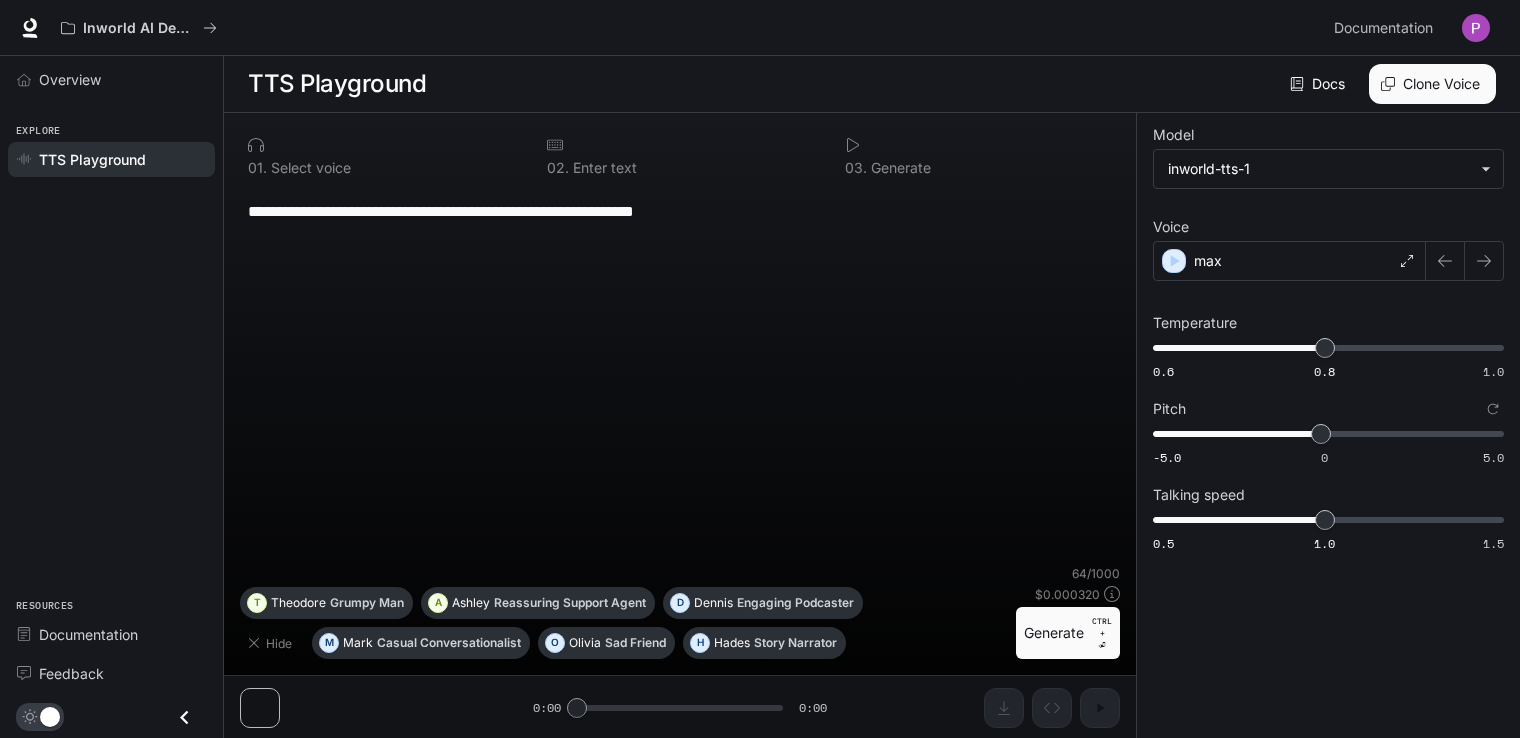 drag, startPoint x: 252, startPoint y: 703, endPoint x: 452, endPoint y: 368, distance: 390.16022 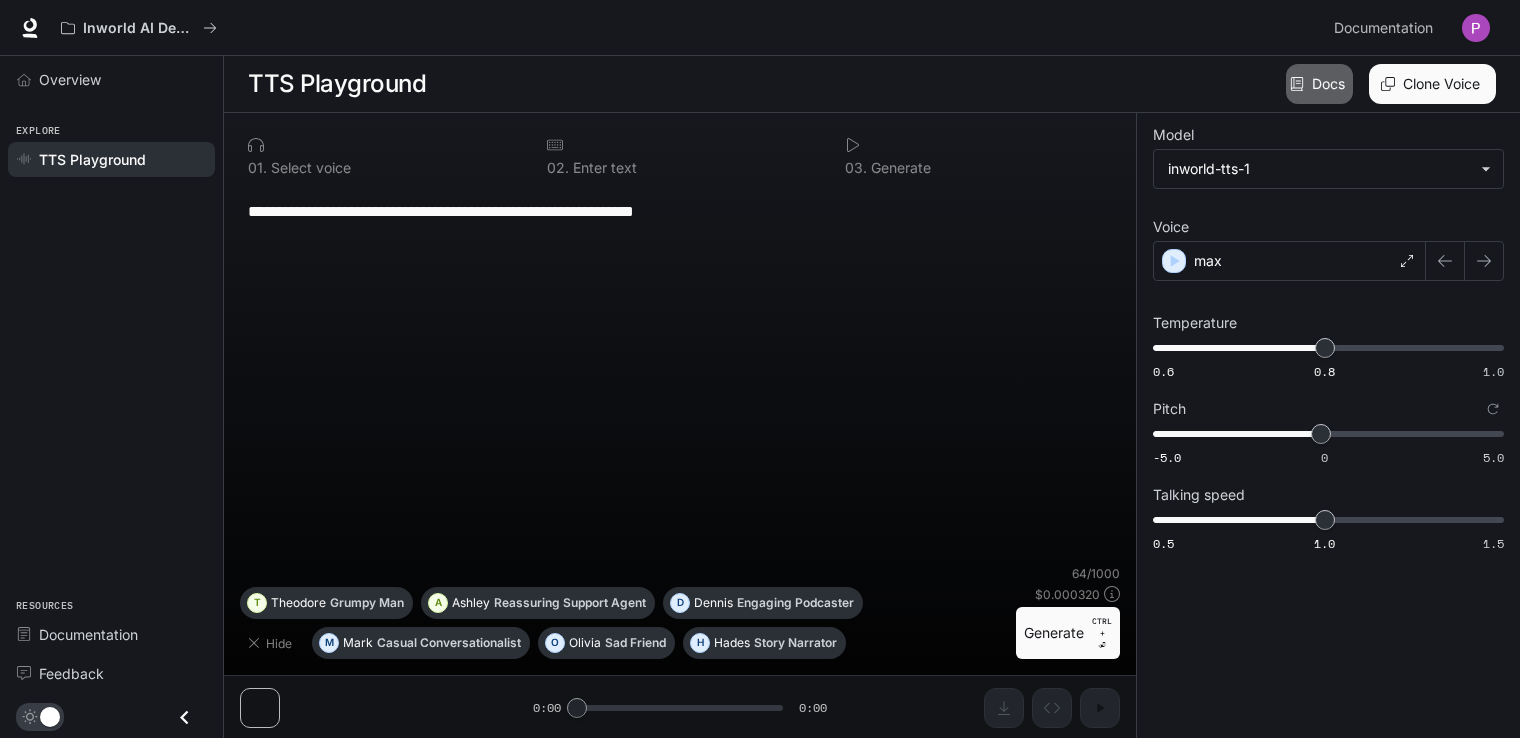 click on "Docs" at bounding box center (1319, 84) 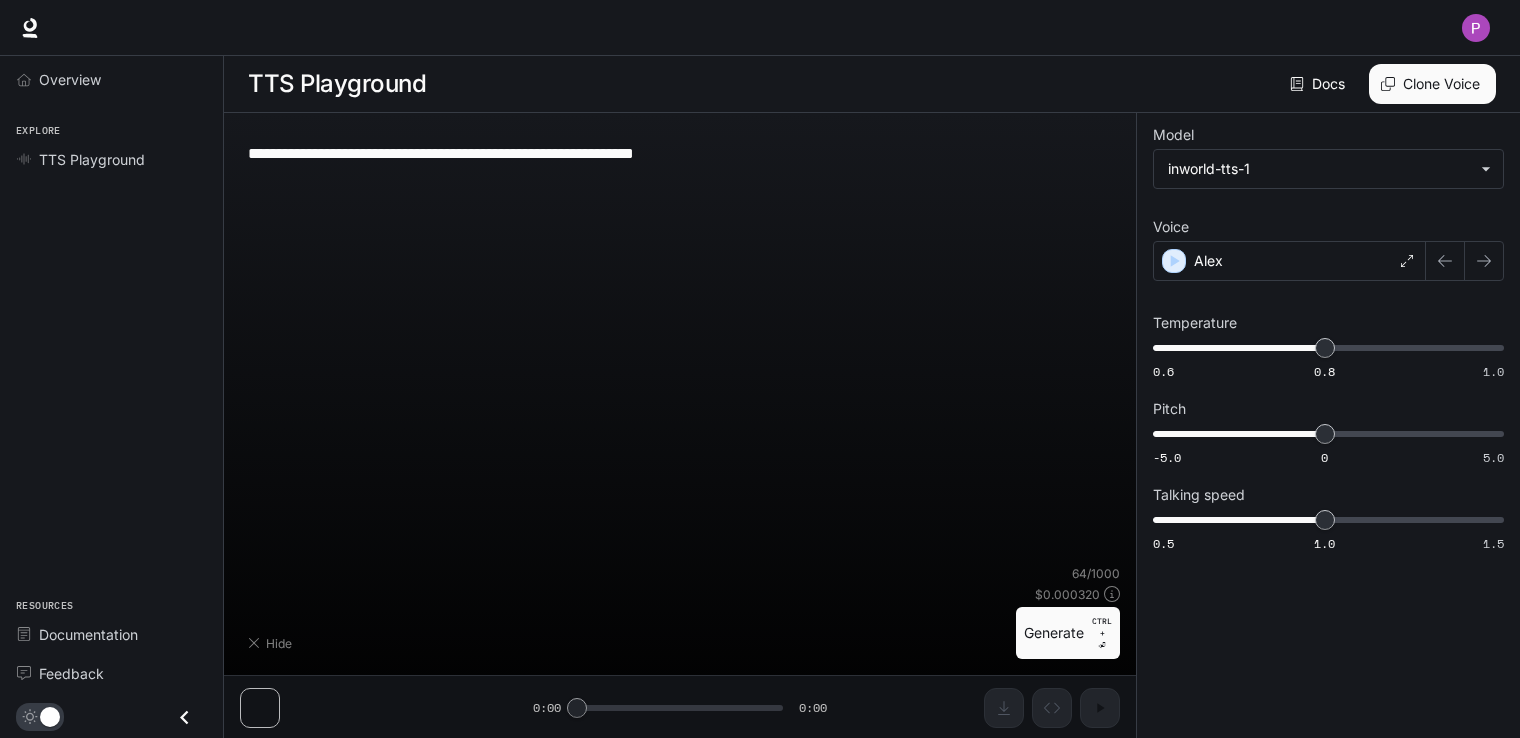 type on "****" 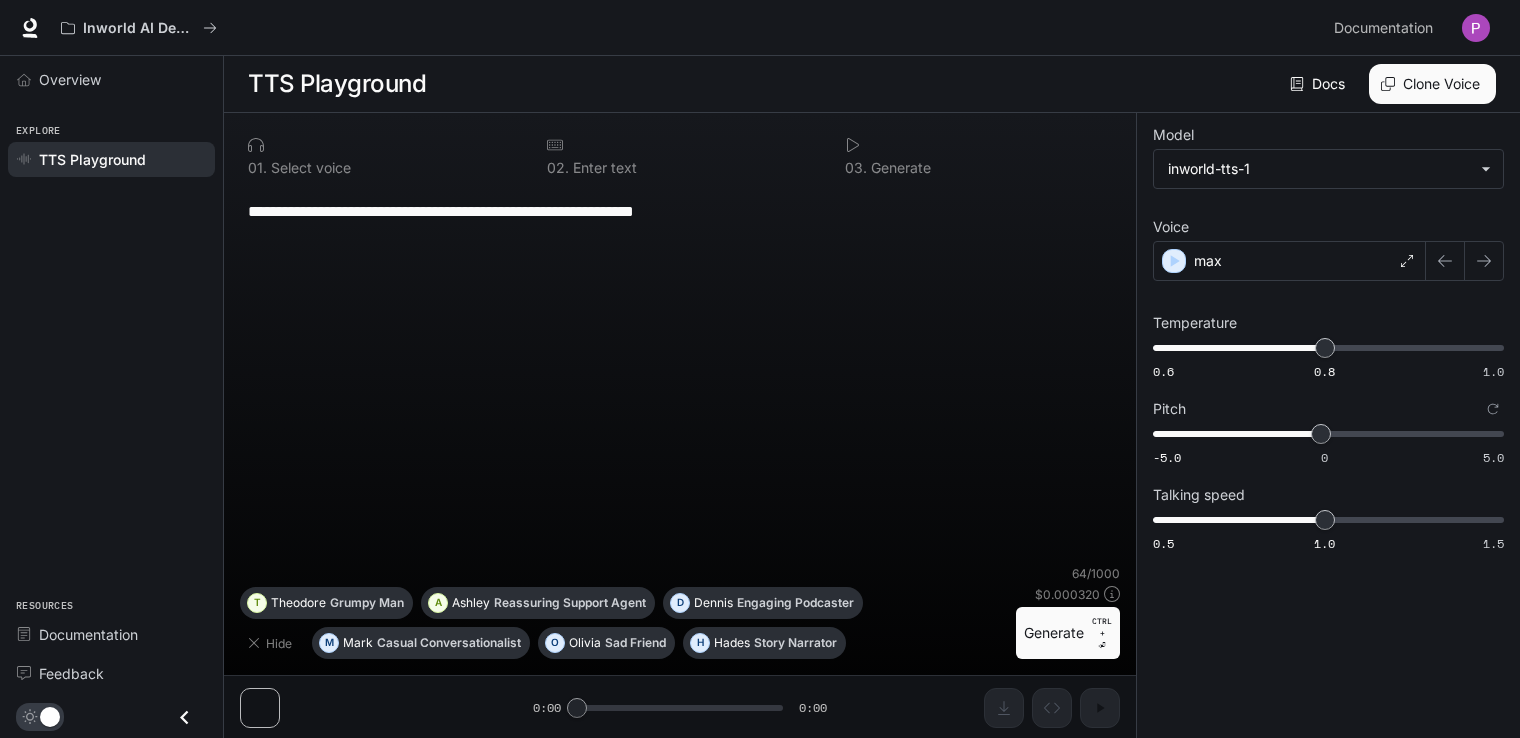 click on "**********" at bounding box center (680, 376) 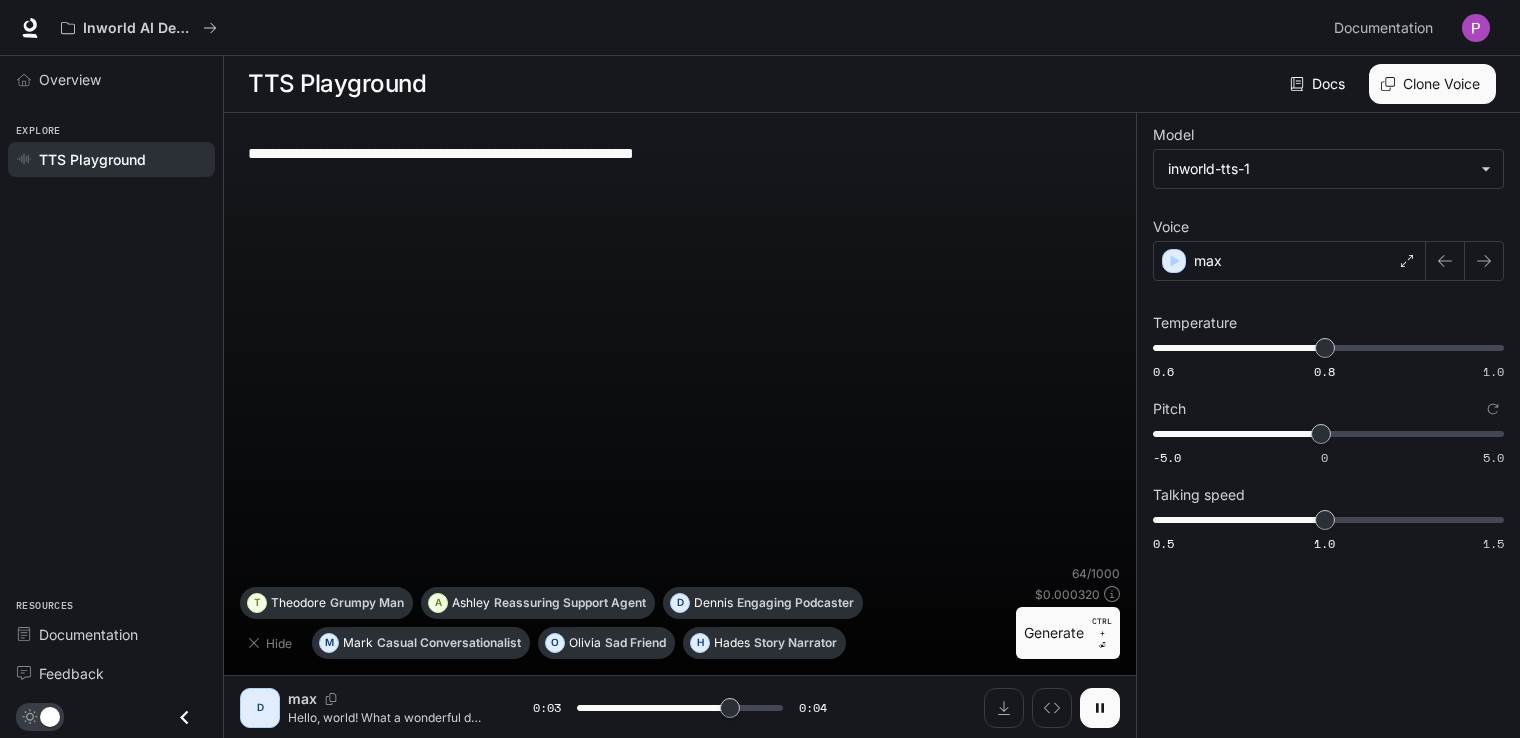 click at bounding box center (1100, 708) 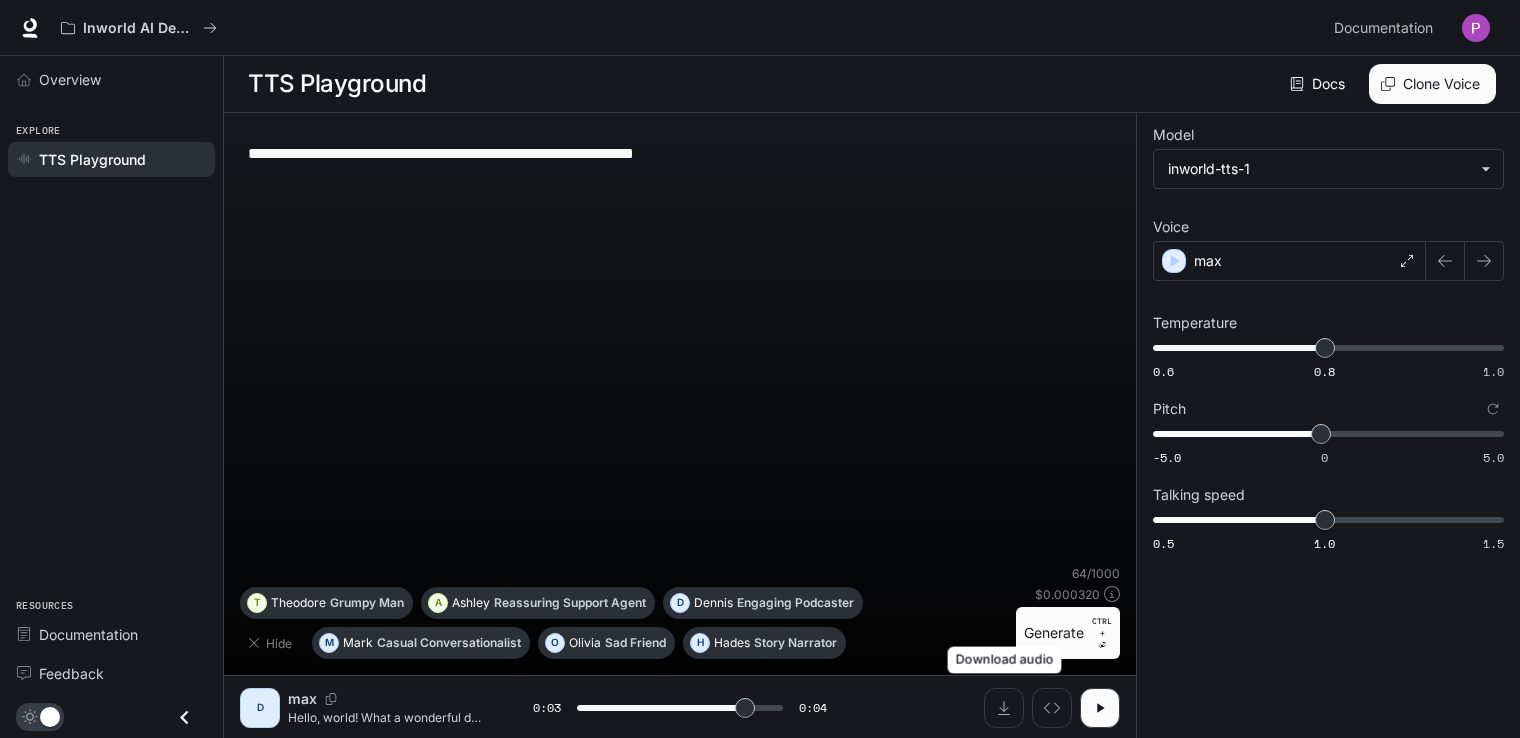 type on "***" 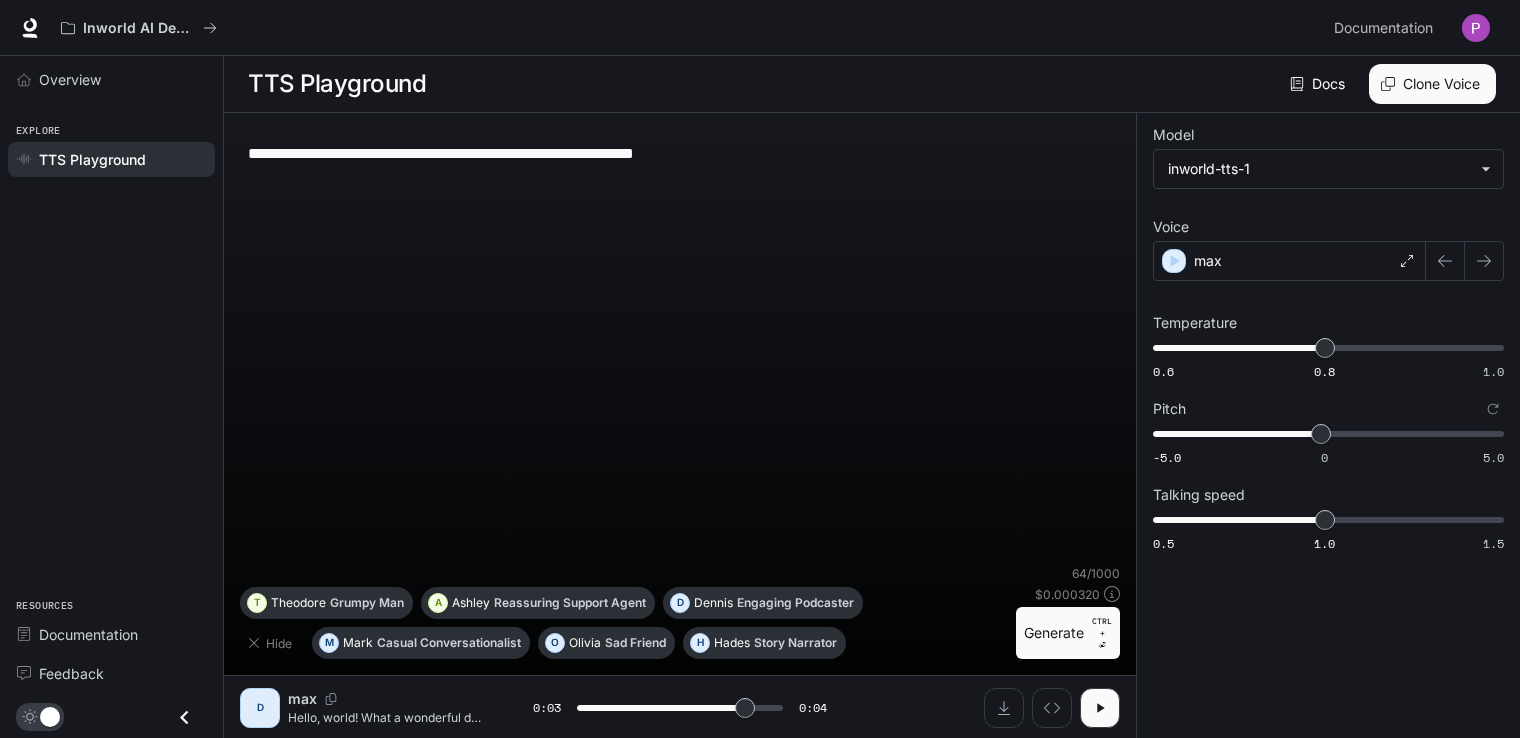click on "Docs" at bounding box center (1319, 84) 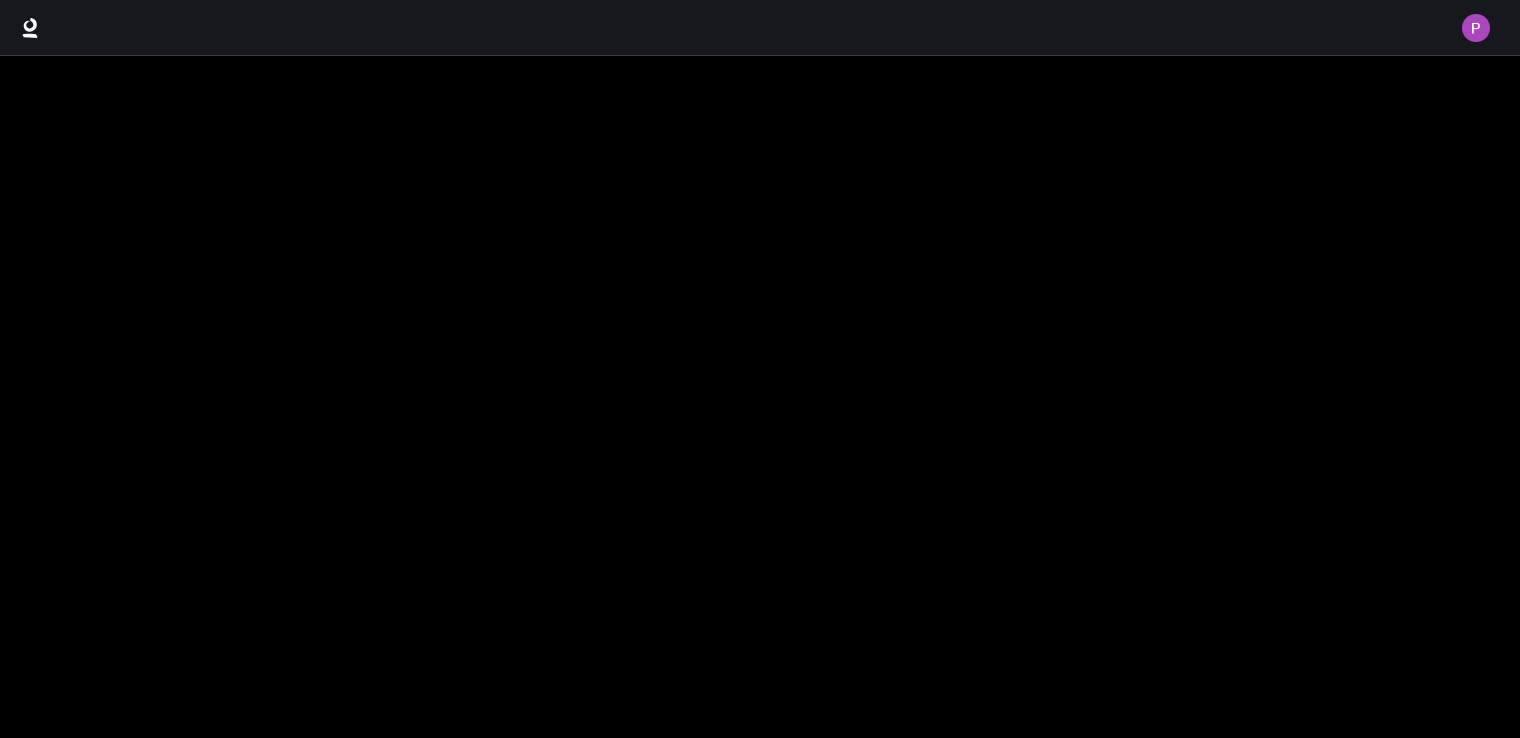 scroll, scrollTop: 0, scrollLeft: 0, axis: both 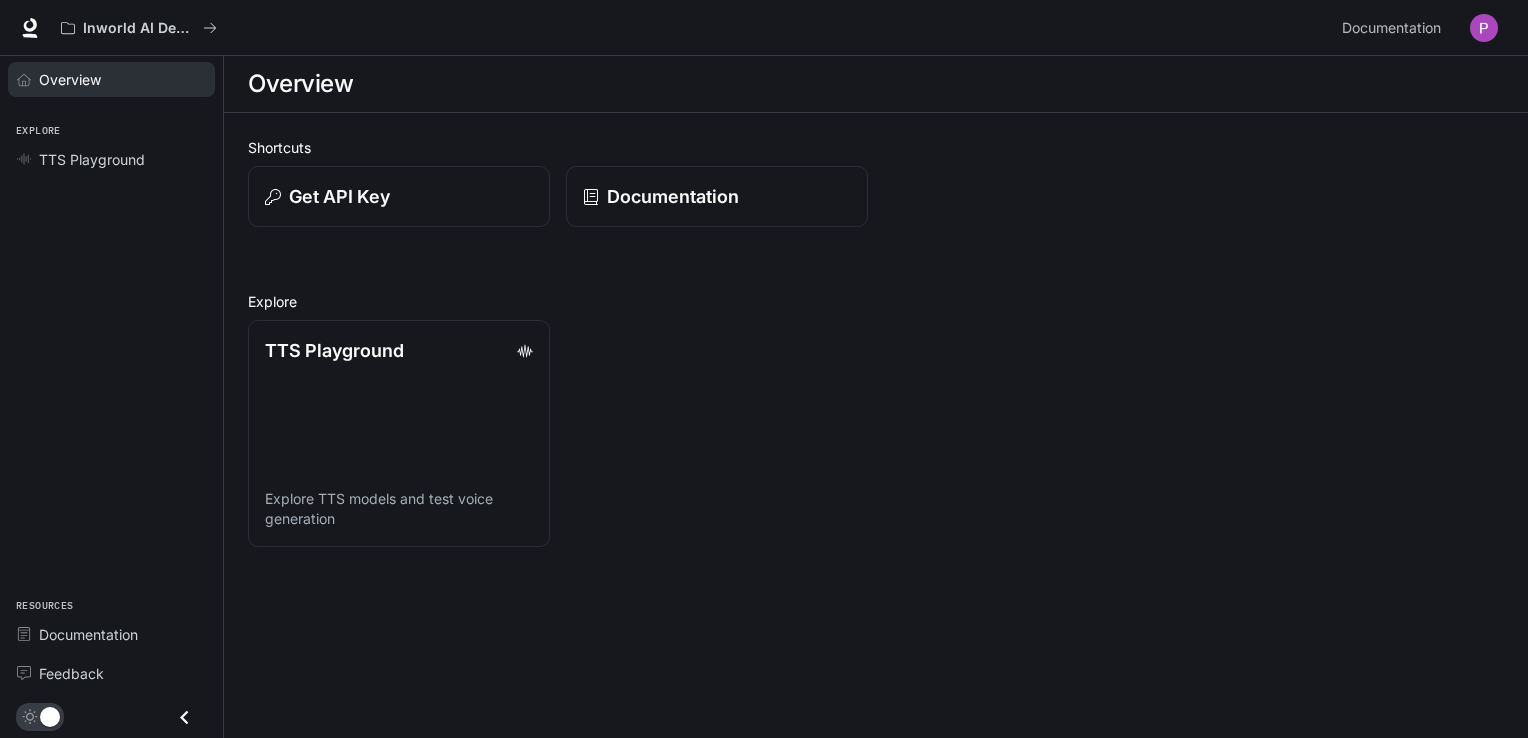 click on "Overview" at bounding box center (70, 79) 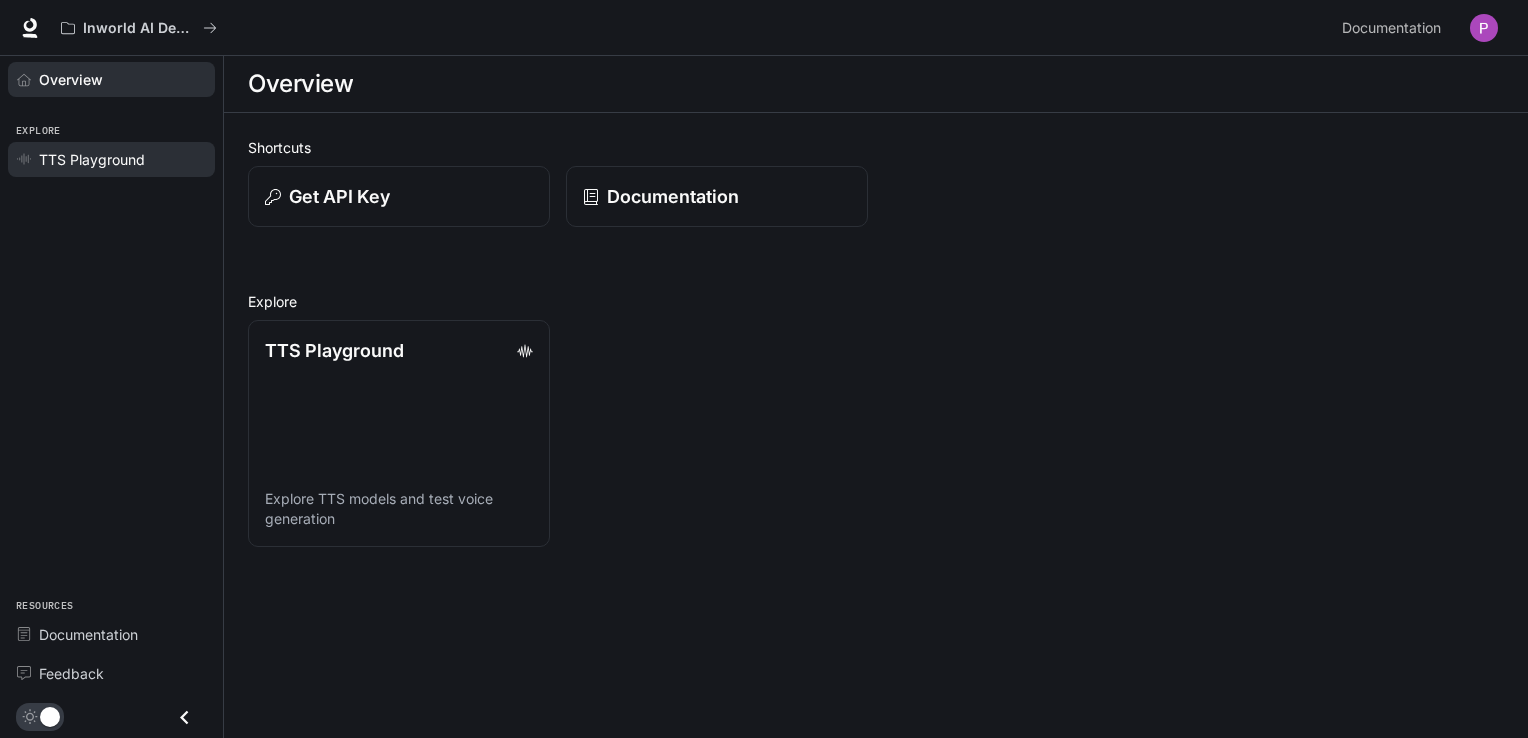 click on "TTS Playground" at bounding box center (111, 159) 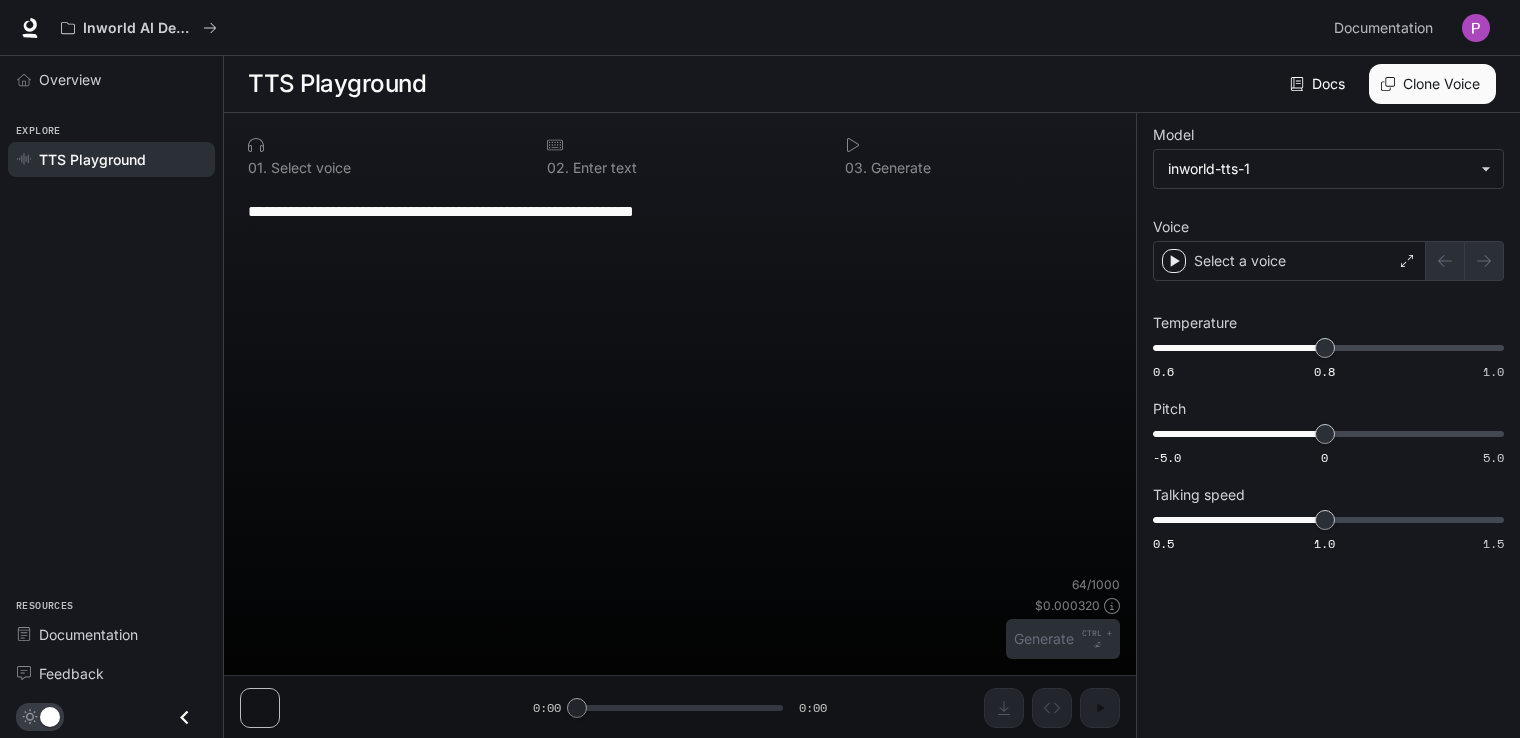type on "****" 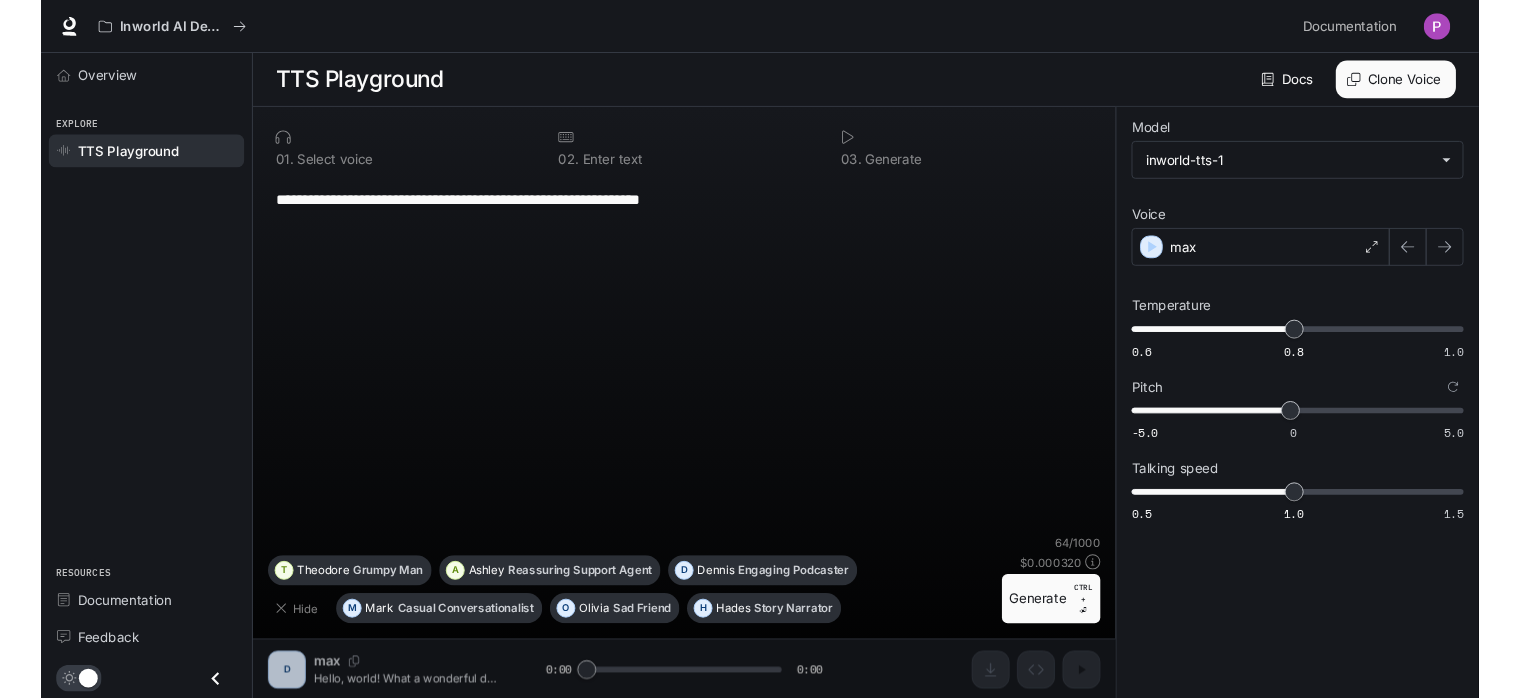 scroll, scrollTop: 0, scrollLeft: 0, axis: both 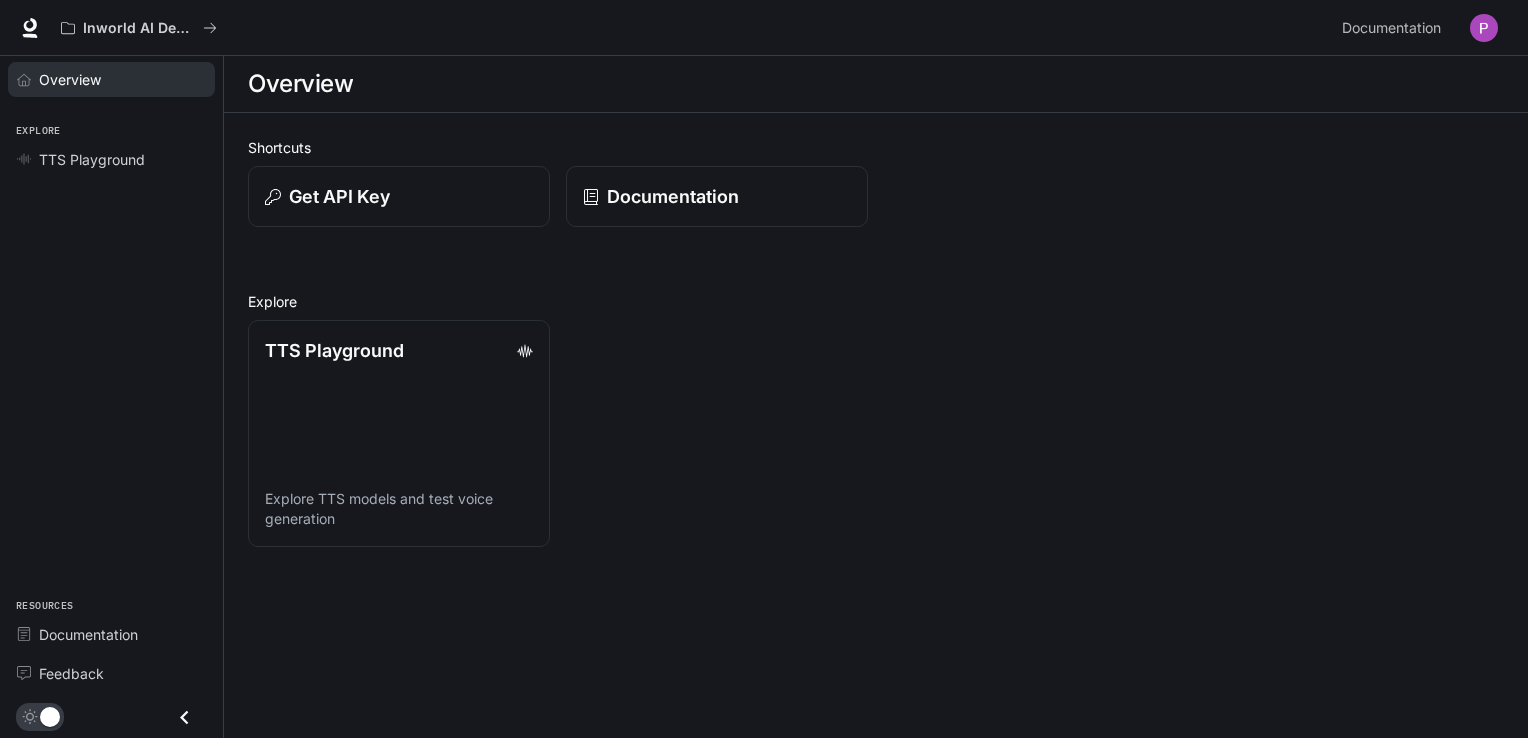 click on "Overview" at bounding box center [70, 79] 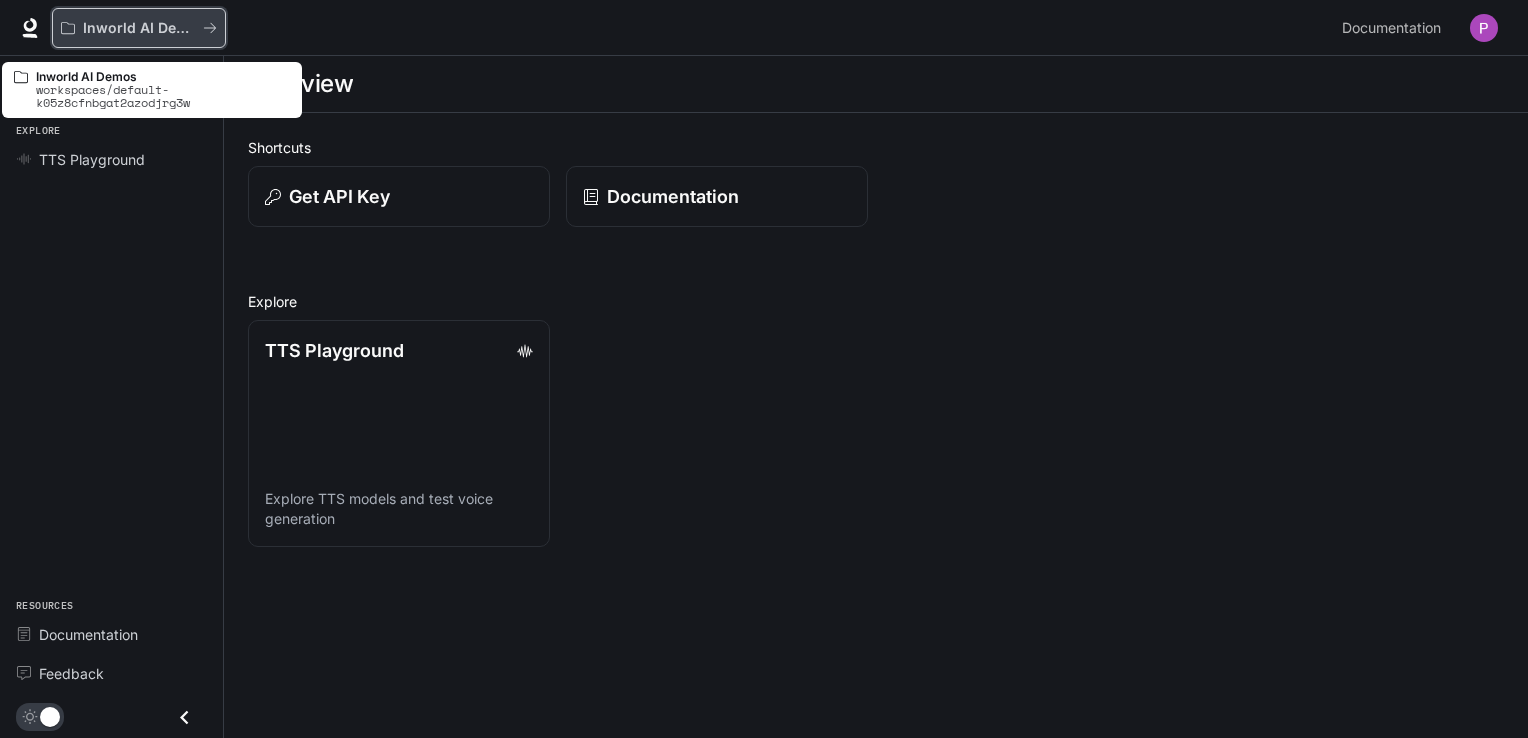 click on "Inworld AI Demos" at bounding box center (139, 28) 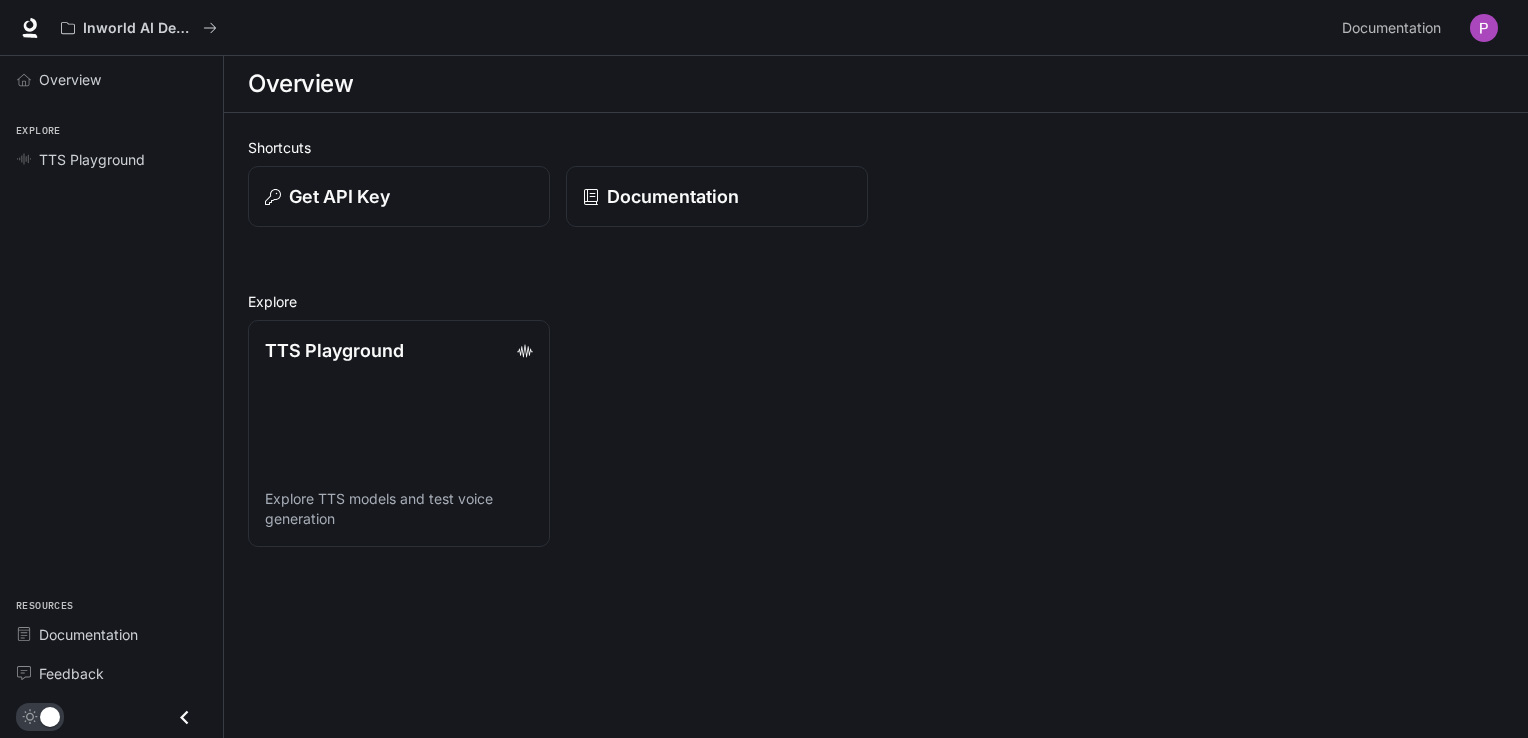 click 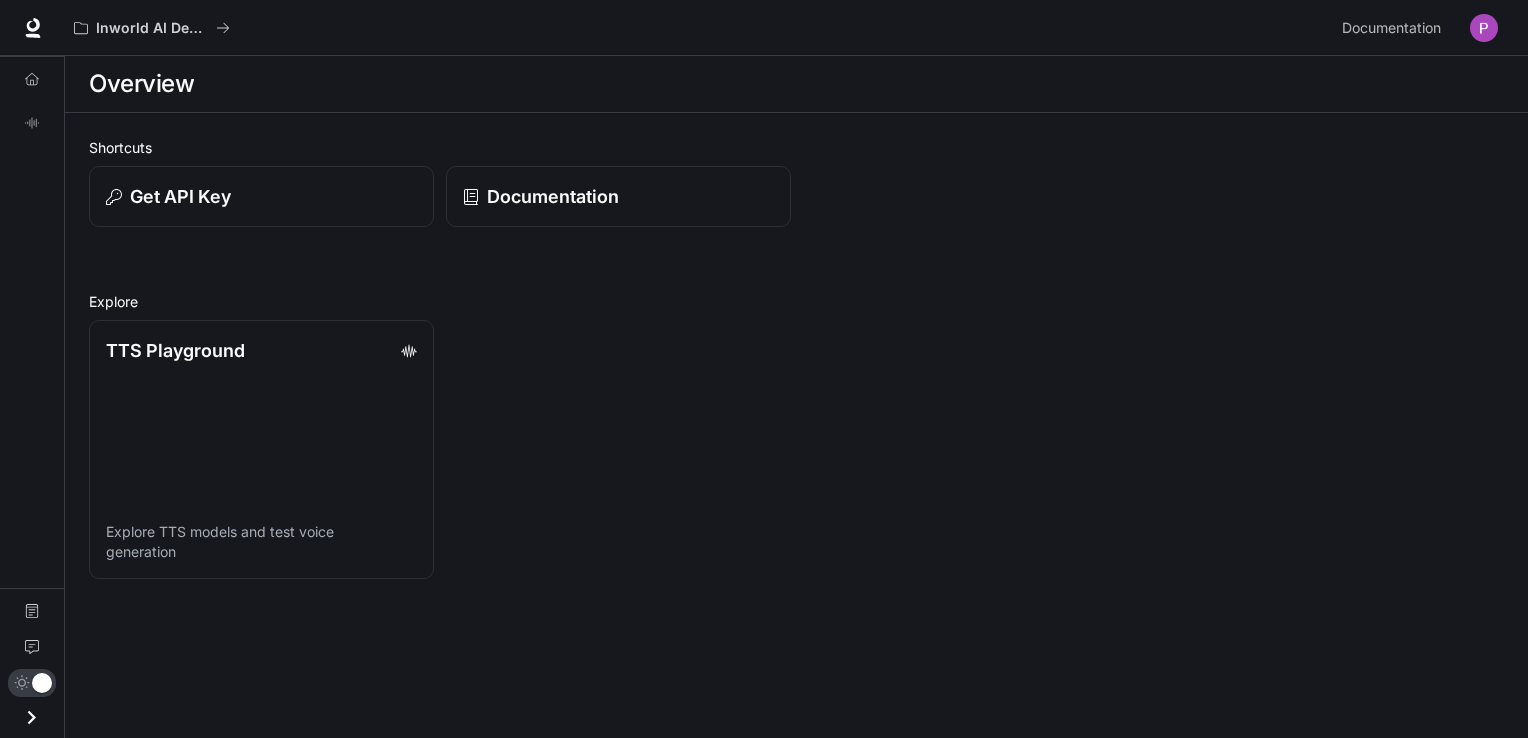 click 